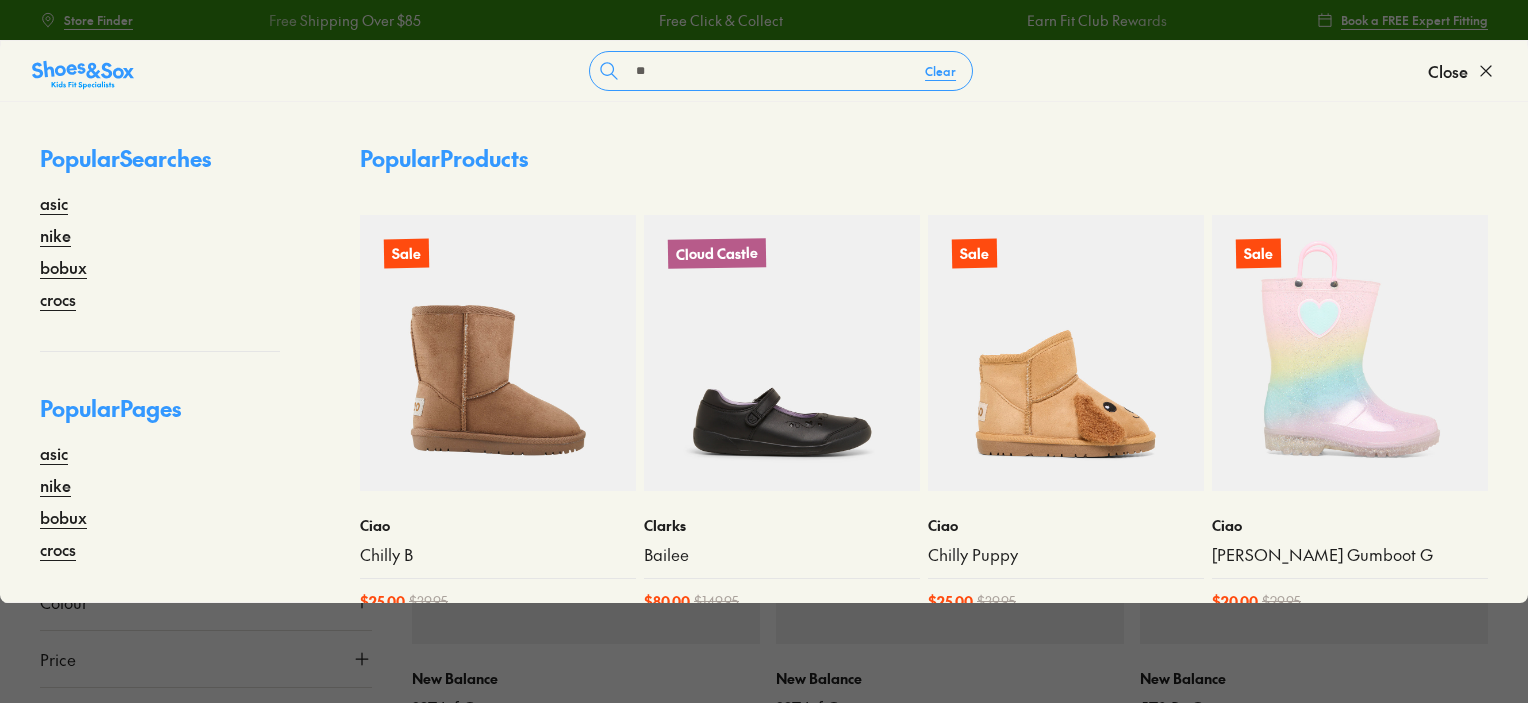 scroll, scrollTop: 566, scrollLeft: 0, axis: vertical 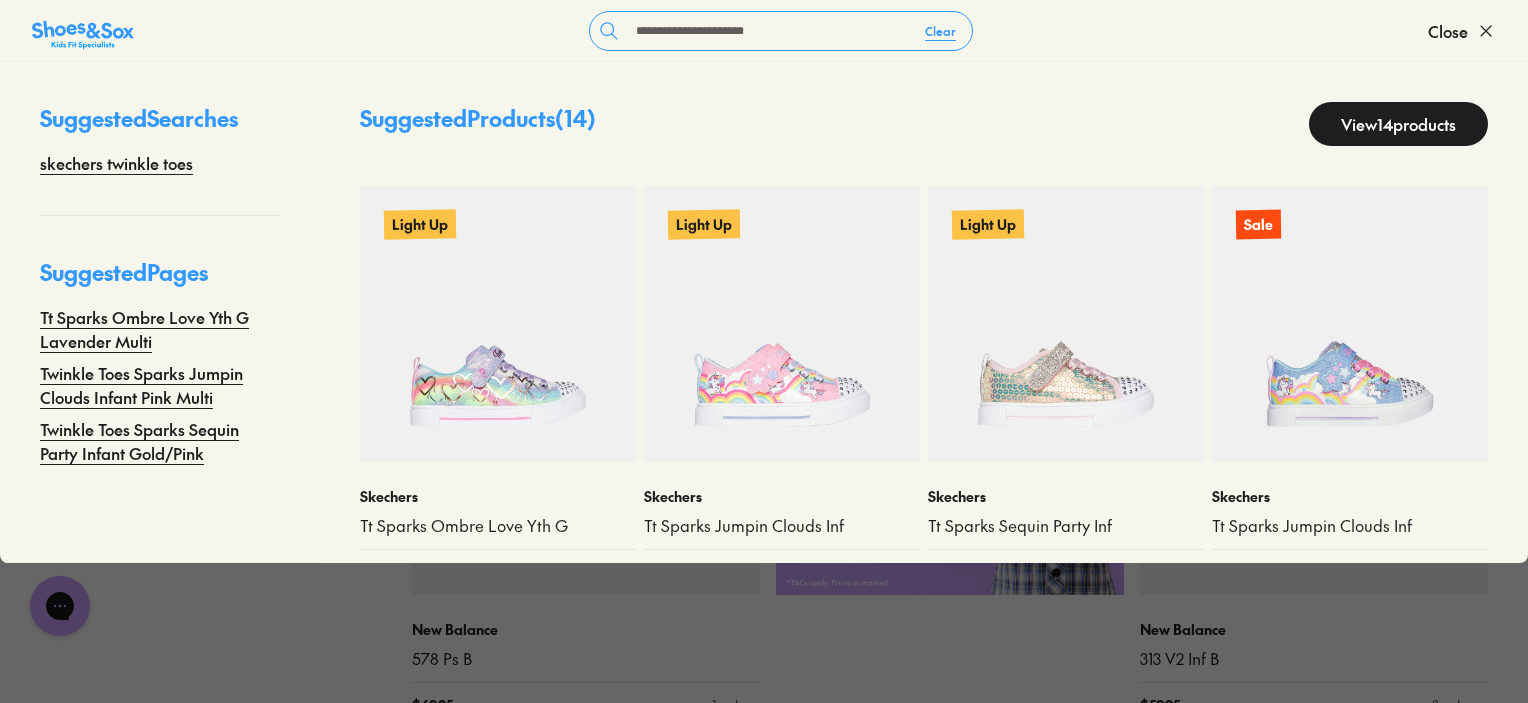 type on "**********" 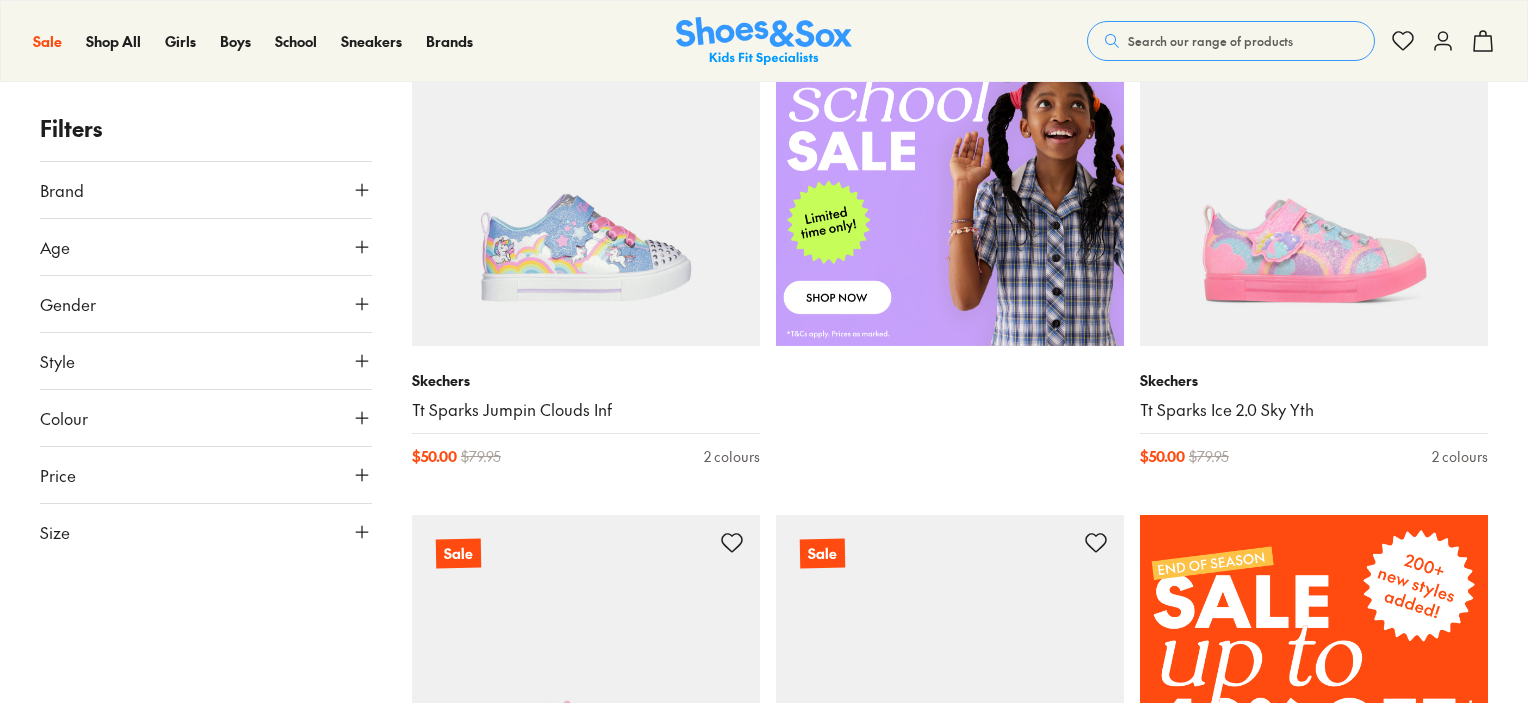 scroll, scrollTop: 1000, scrollLeft: 0, axis: vertical 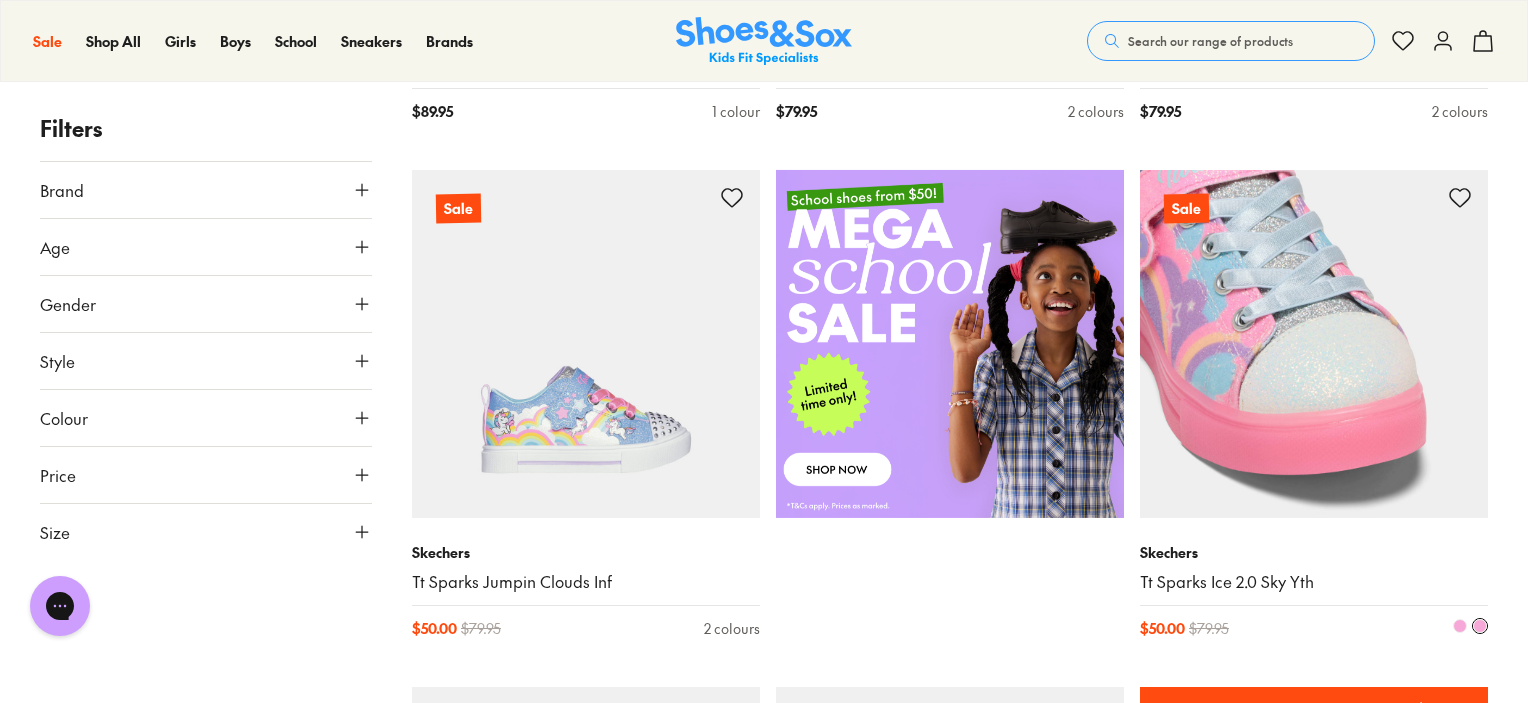 click at bounding box center [1314, 344] 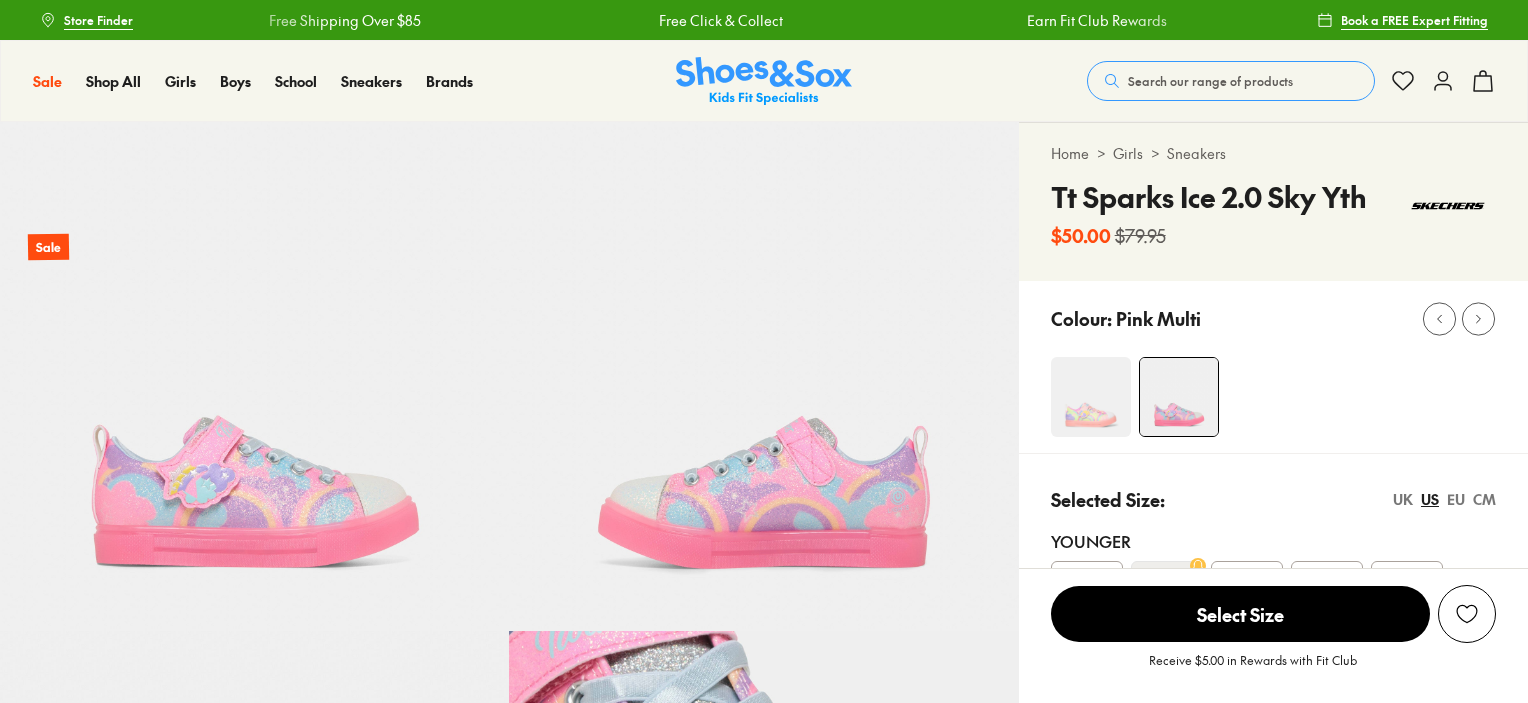 scroll, scrollTop: 0, scrollLeft: 0, axis: both 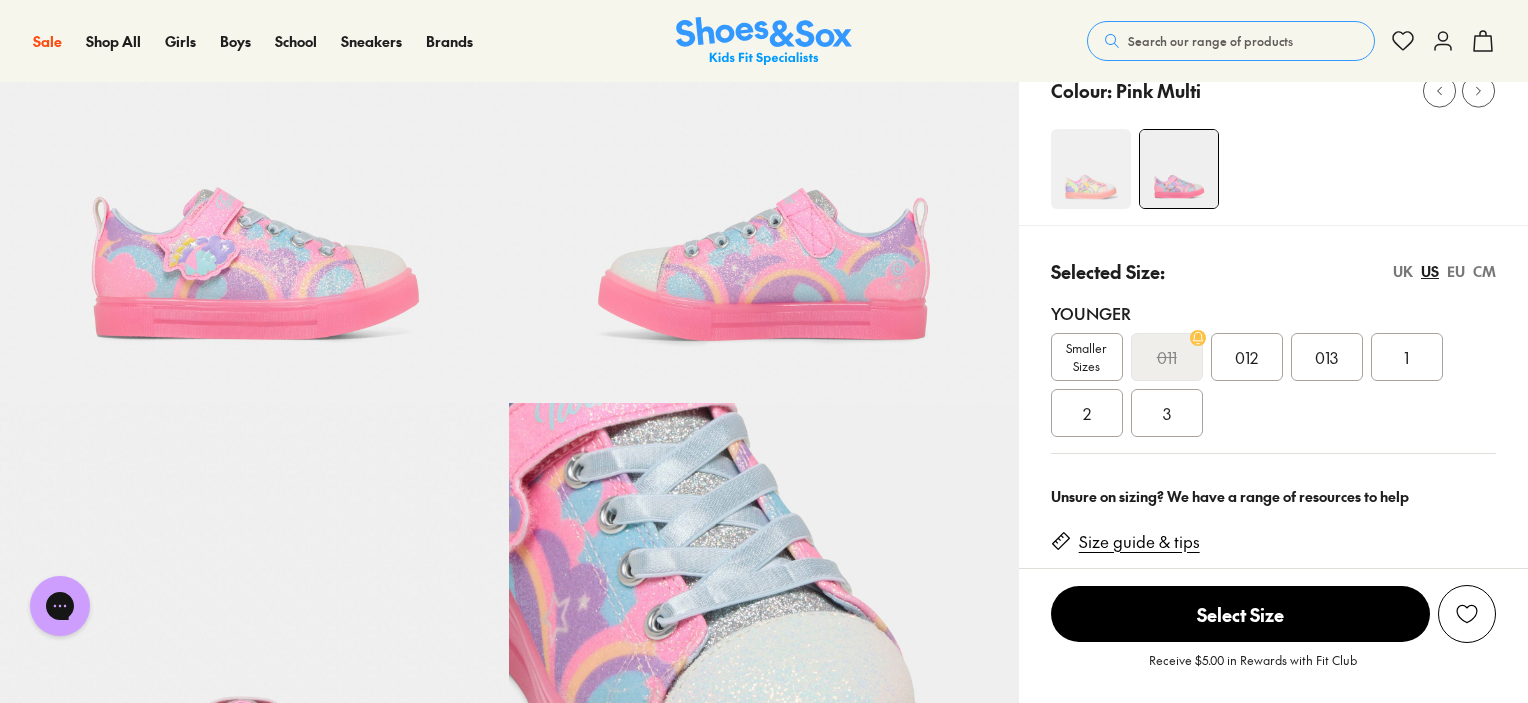 click on "Search our range of products" at bounding box center (1210, 41) 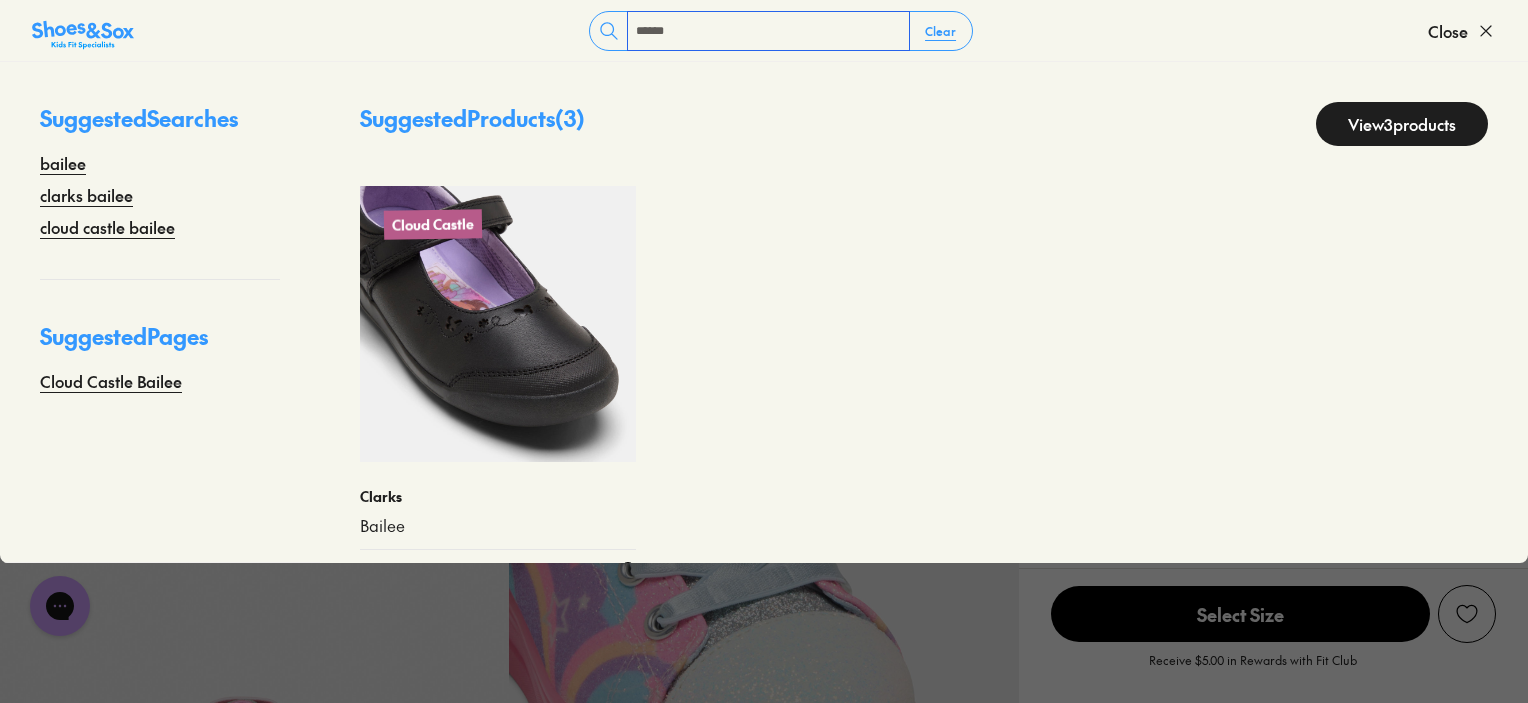 type on "******" 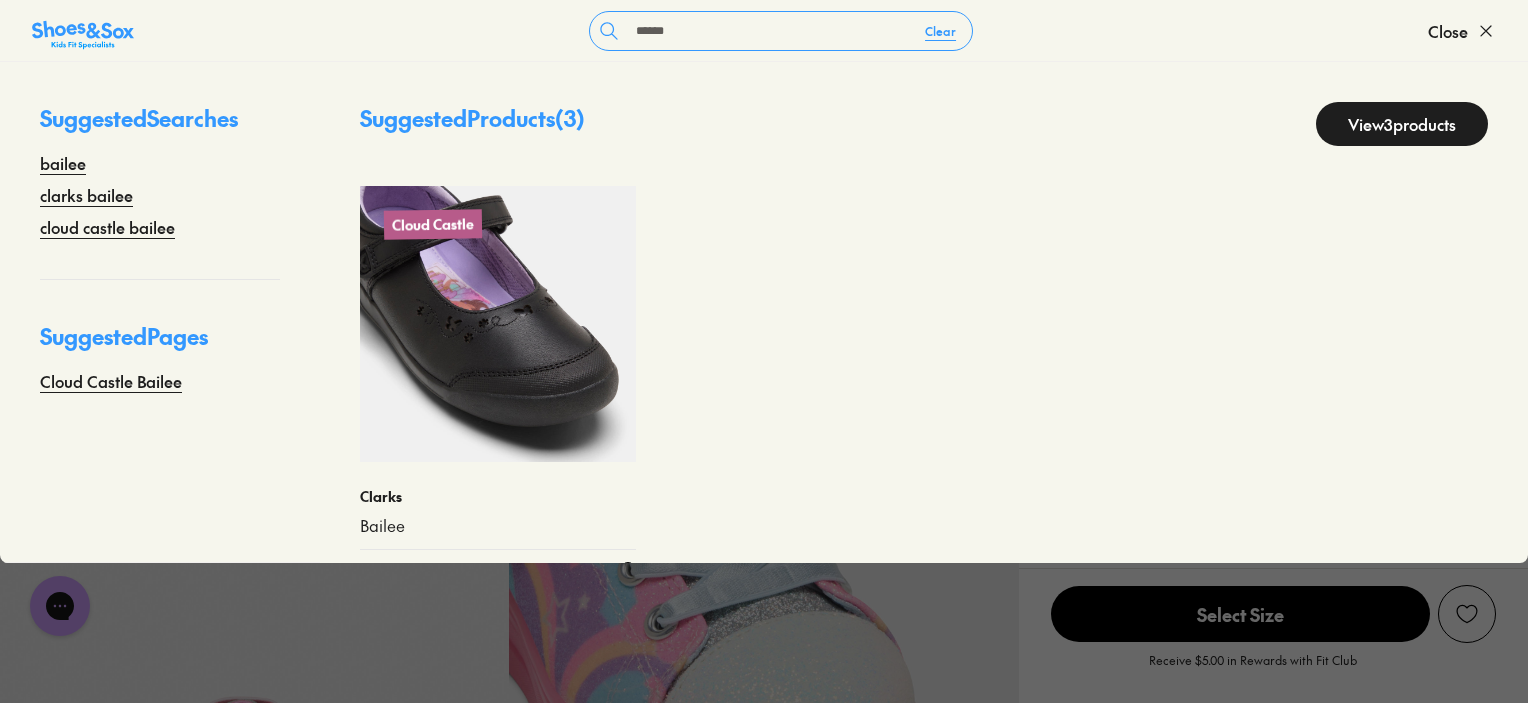click at bounding box center [498, 324] 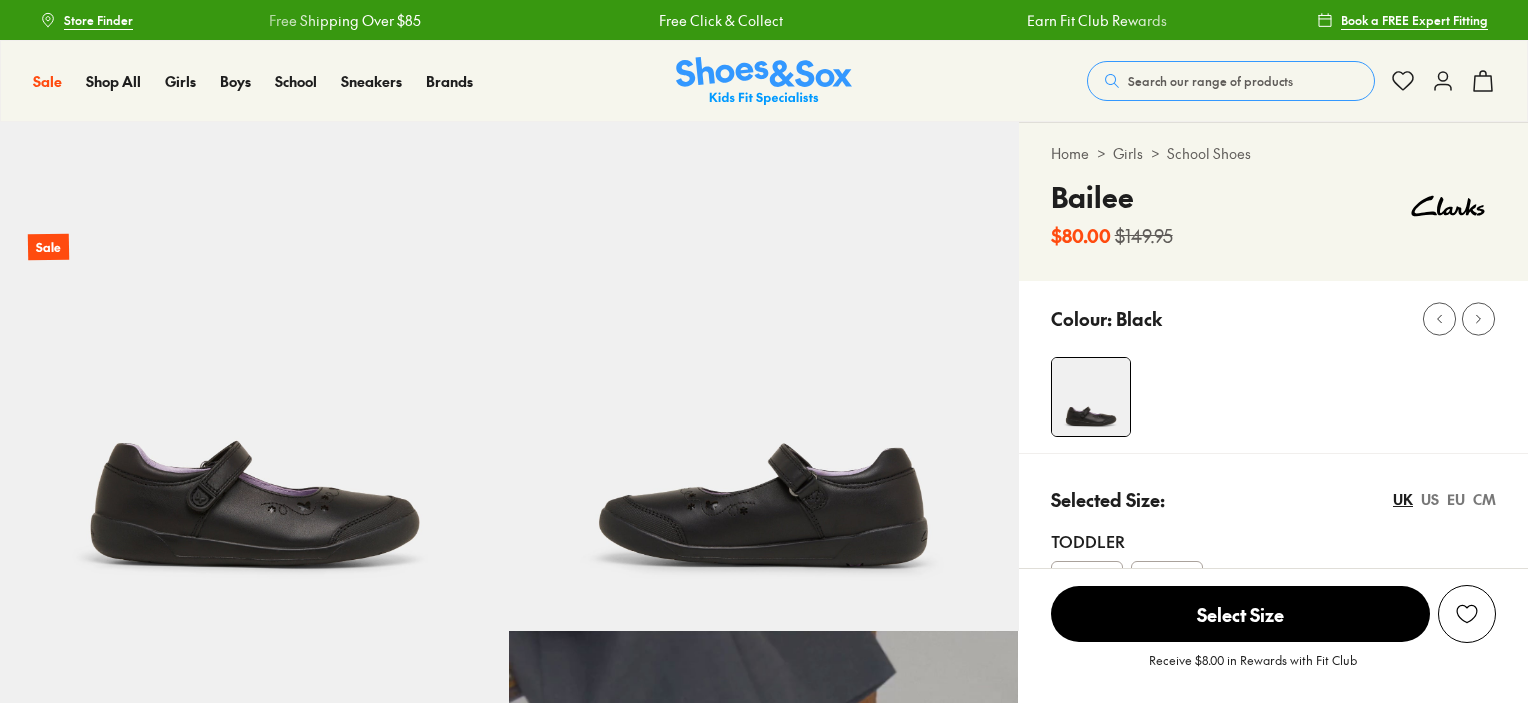 scroll, scrollTop: 0, scrollLeft: 0, axis: both 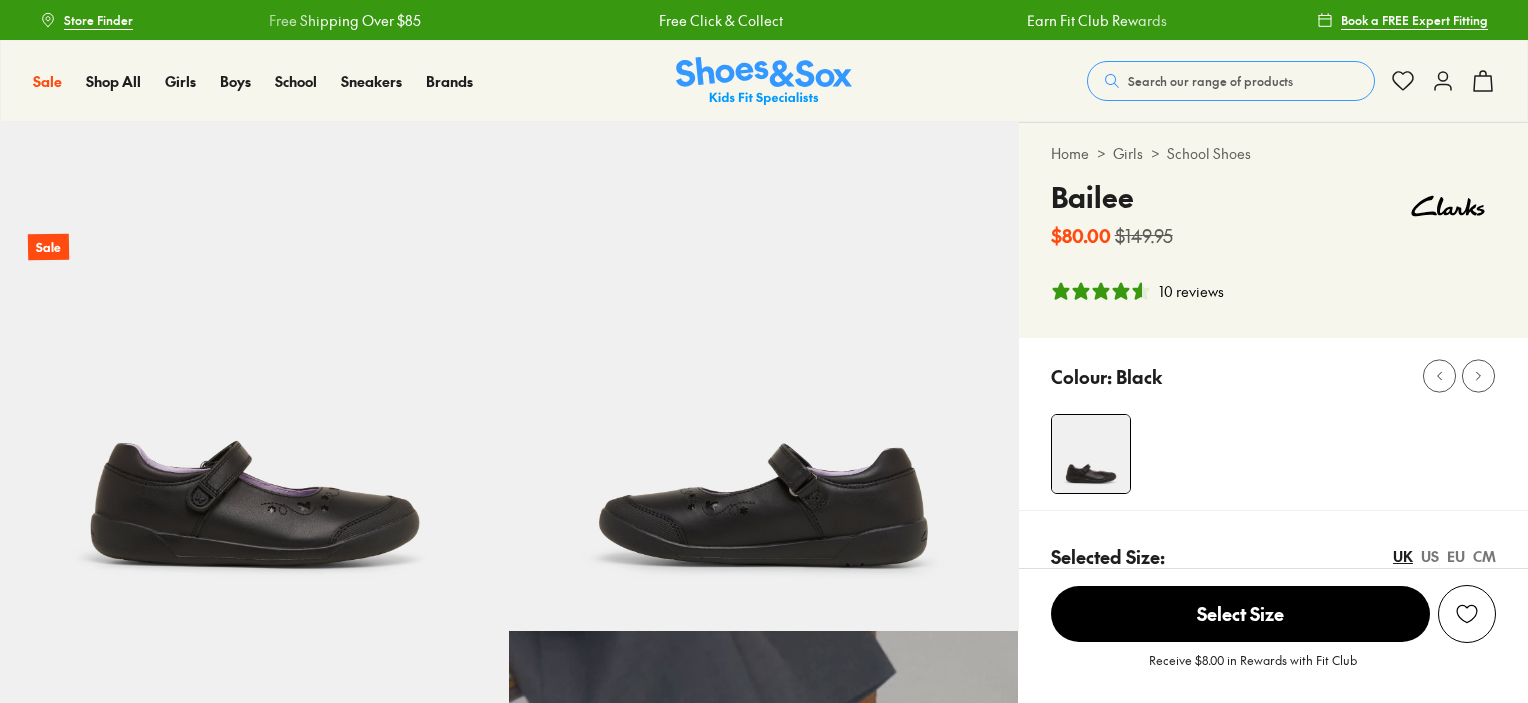 select on "*" 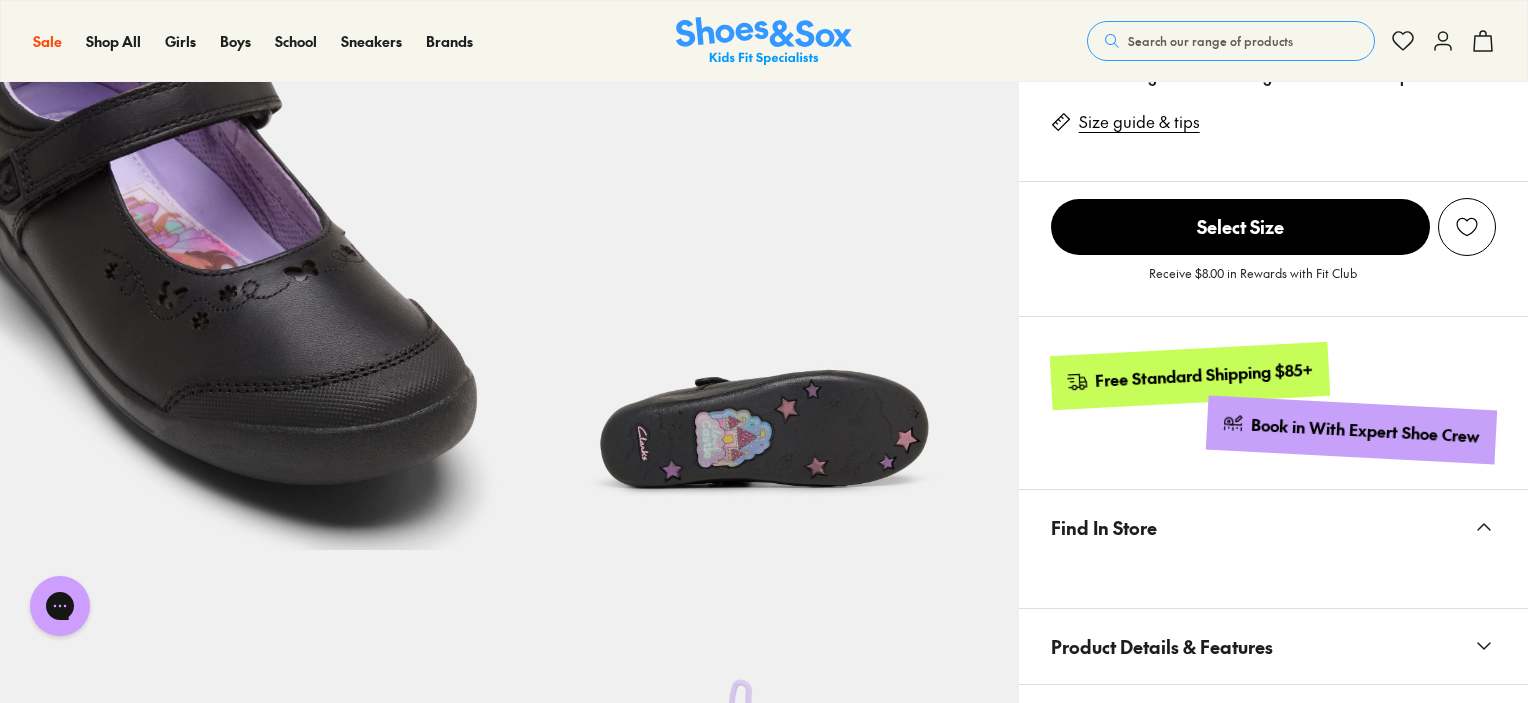 scroll, scrollTop: 1400, scrollLeft: 0, axis: vertical 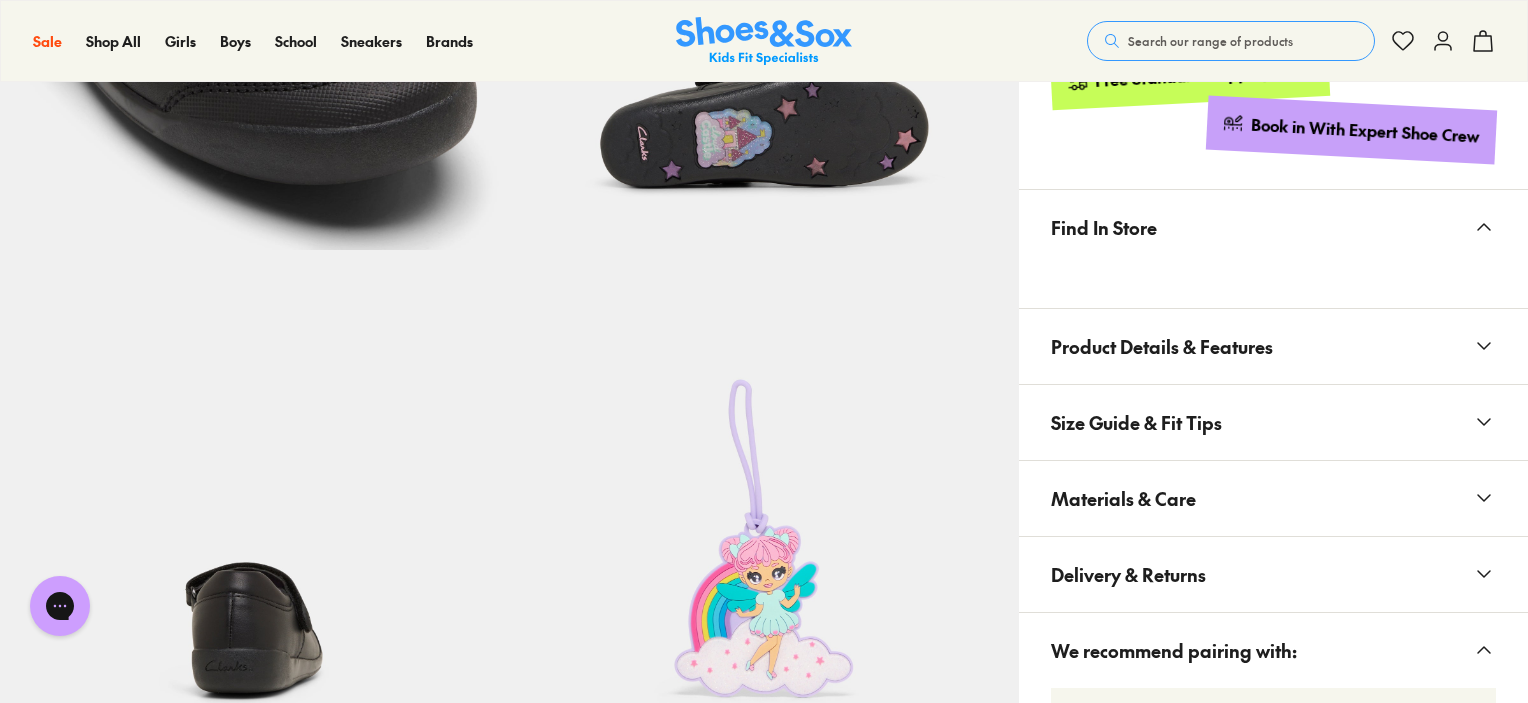 click on "Product Details & Features" at bounding box center (1162, 346) 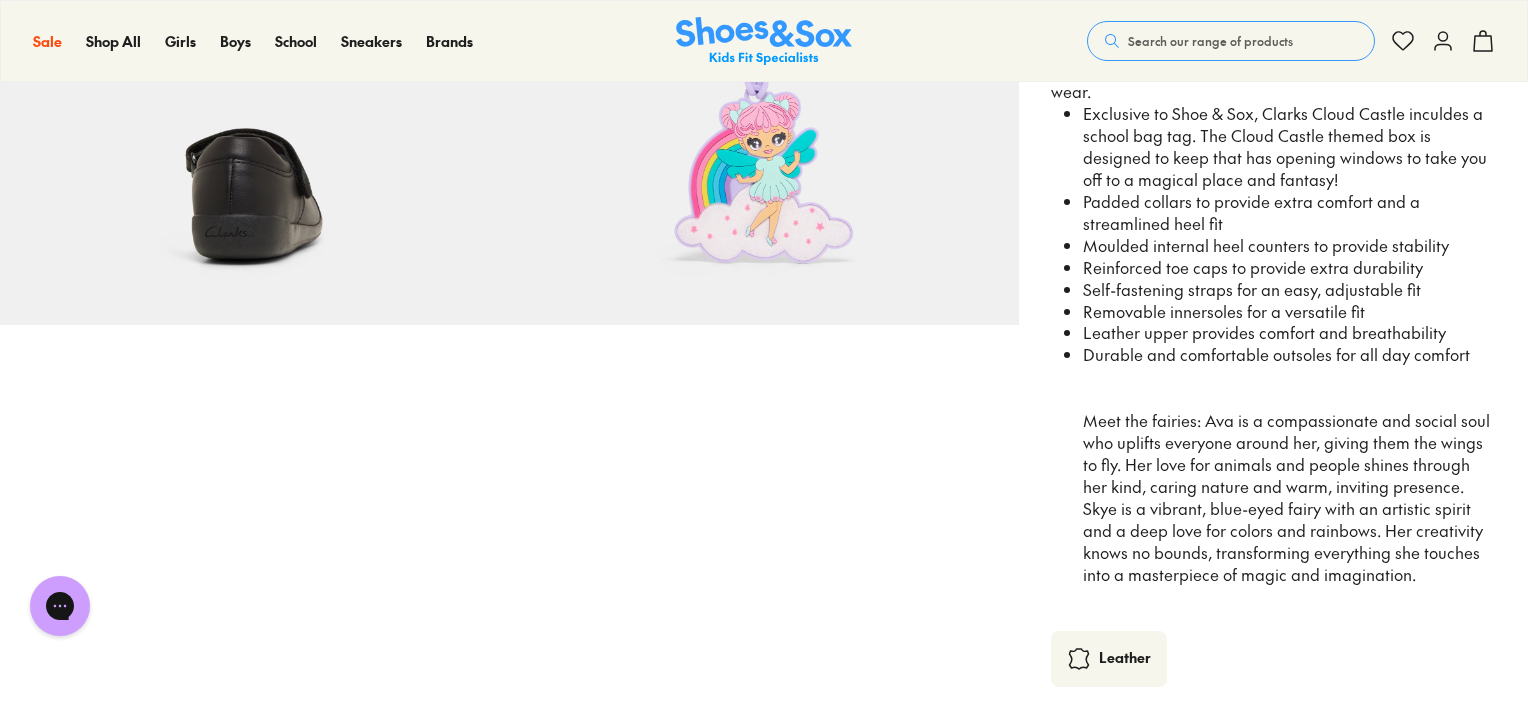 scroll, scrollTop: 2100, scrollLeft: 0, axis: vertical 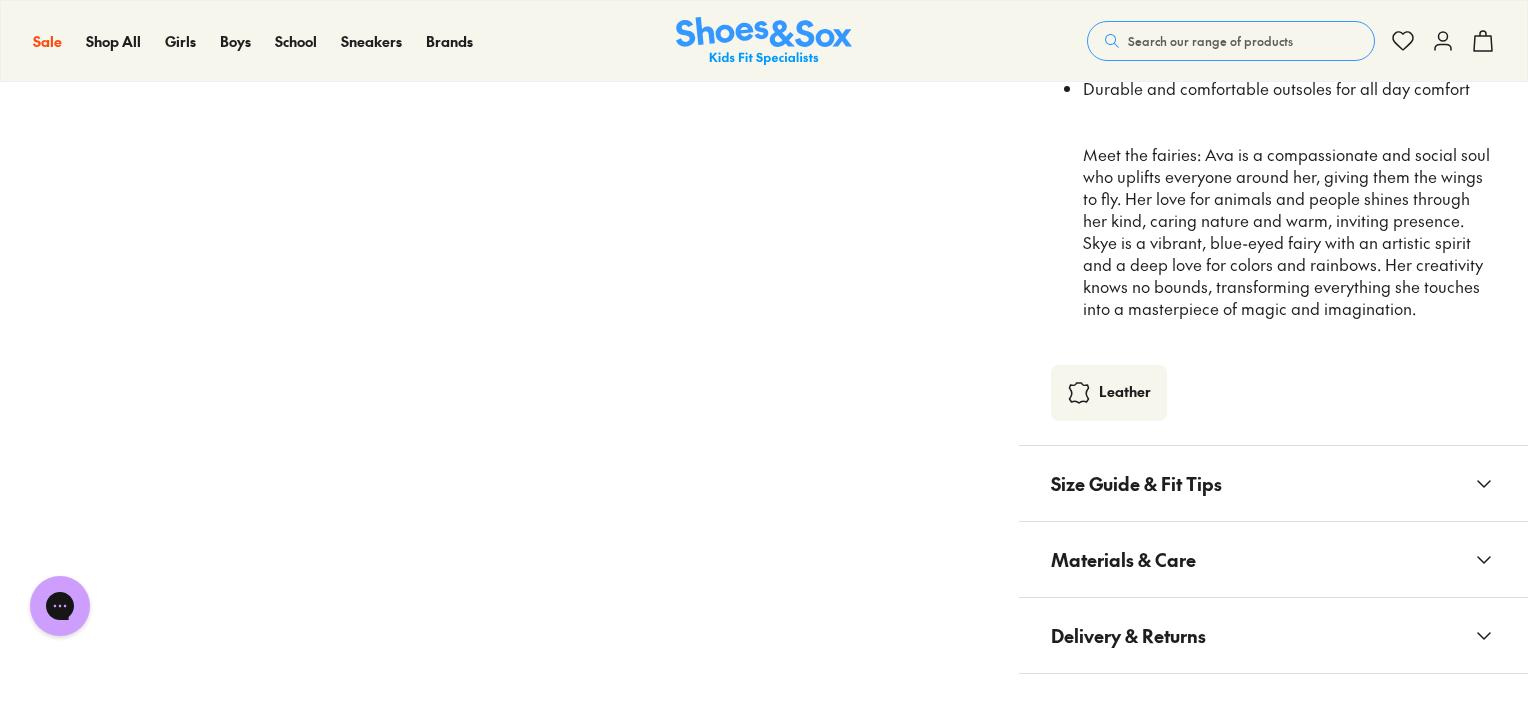 click on "Materials & Care" at bounding box center [1273, 559] 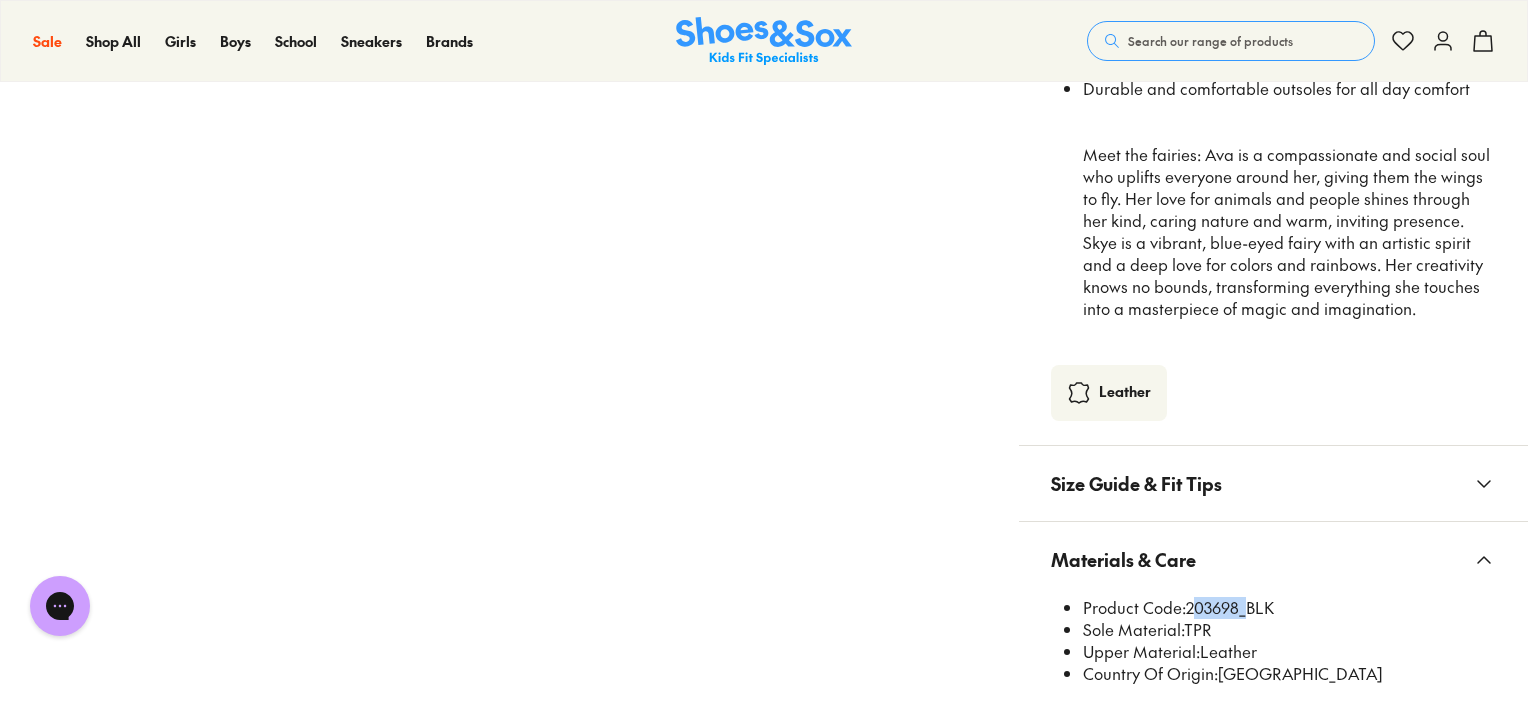 drag, startPoint x: 1236, startPoint y: 583, endPoint x: 1187, endPoint y: 578, distance: 49.25444 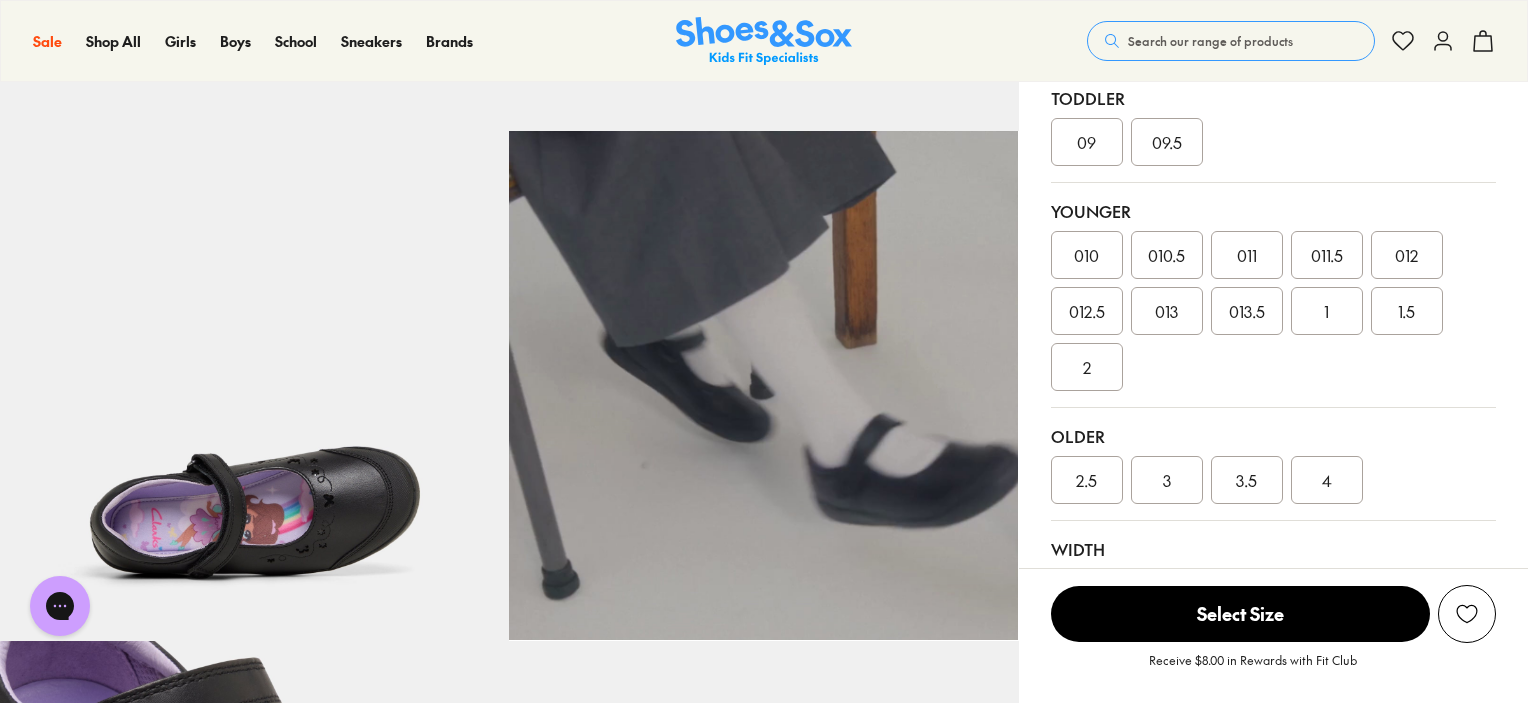 scroll, scrollTop: 0, scrollLeft: 0, axis: both 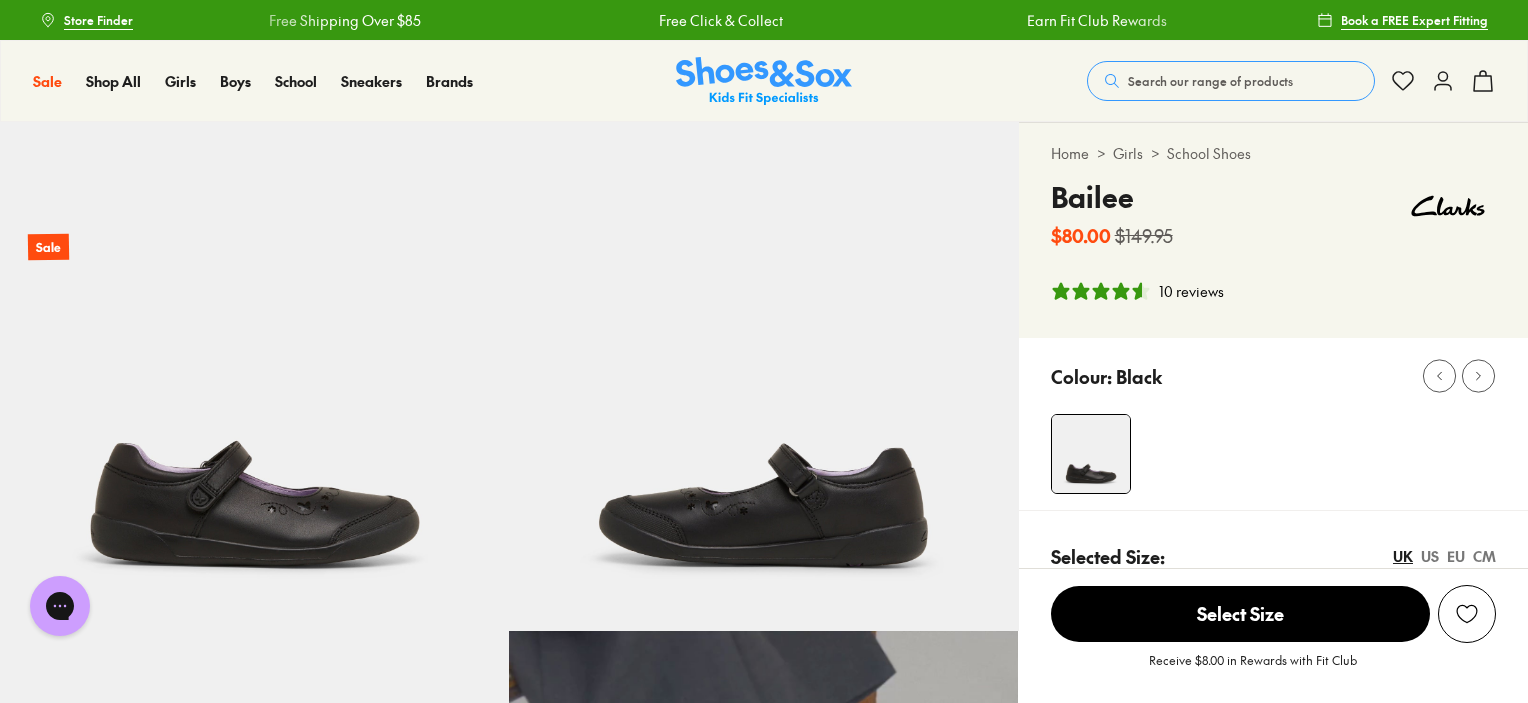 click at bounding box center (764, 81) 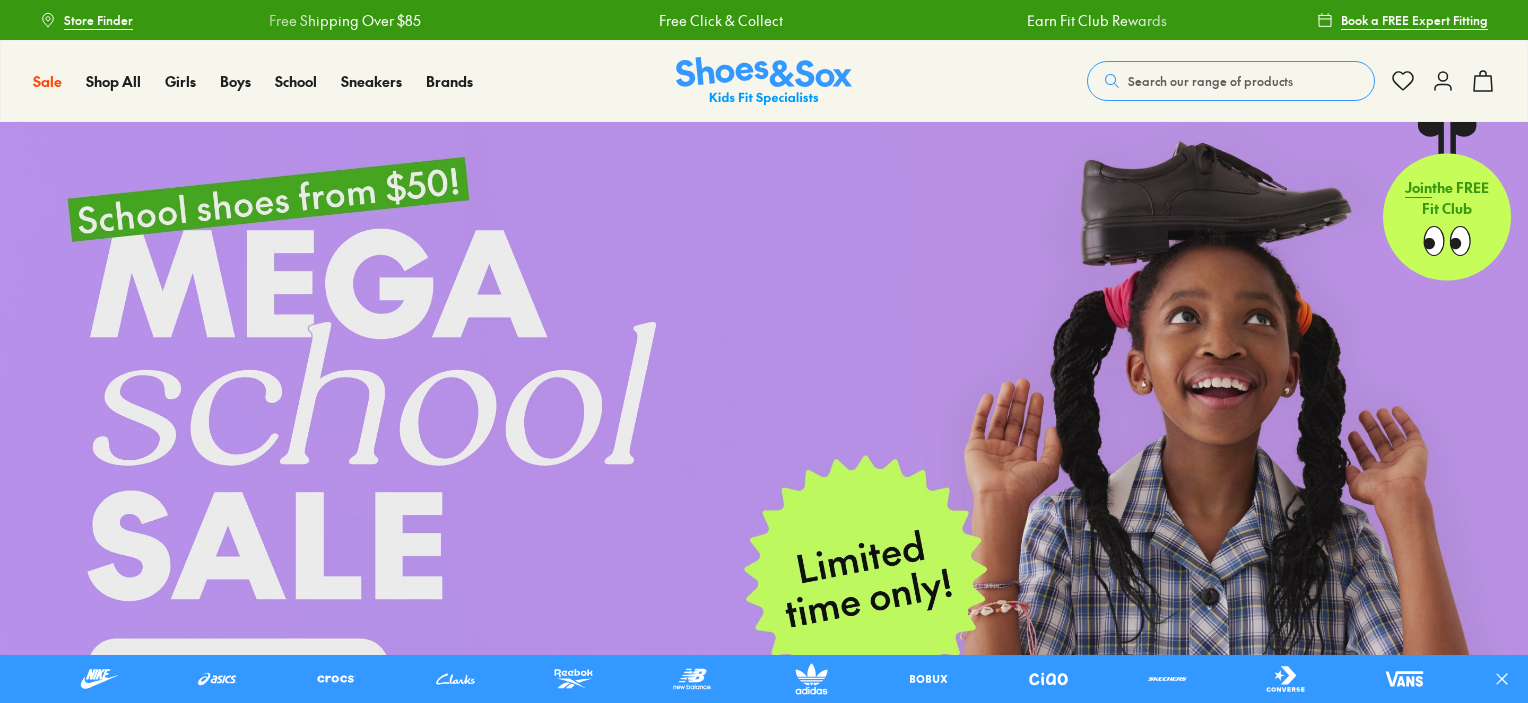 scroll, scrollTop: 0, scrollLeft: 0, axis: both 